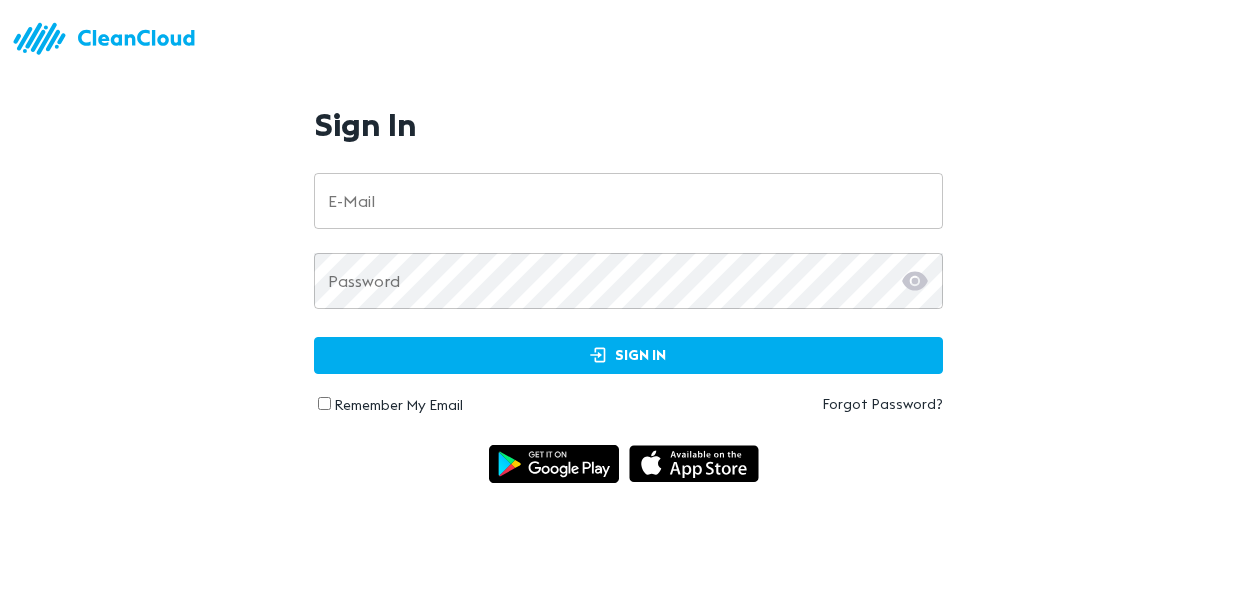 scroll, scrollTop: 0, scrollLeft: 0, axis: both 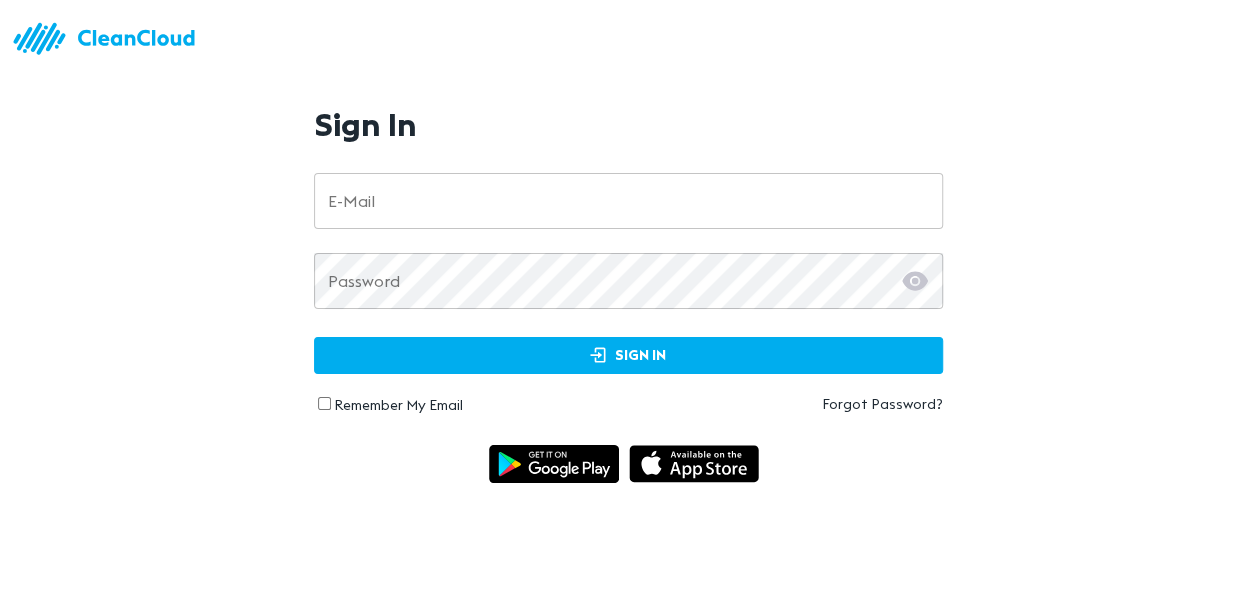 click at bounding box center (628, 201) 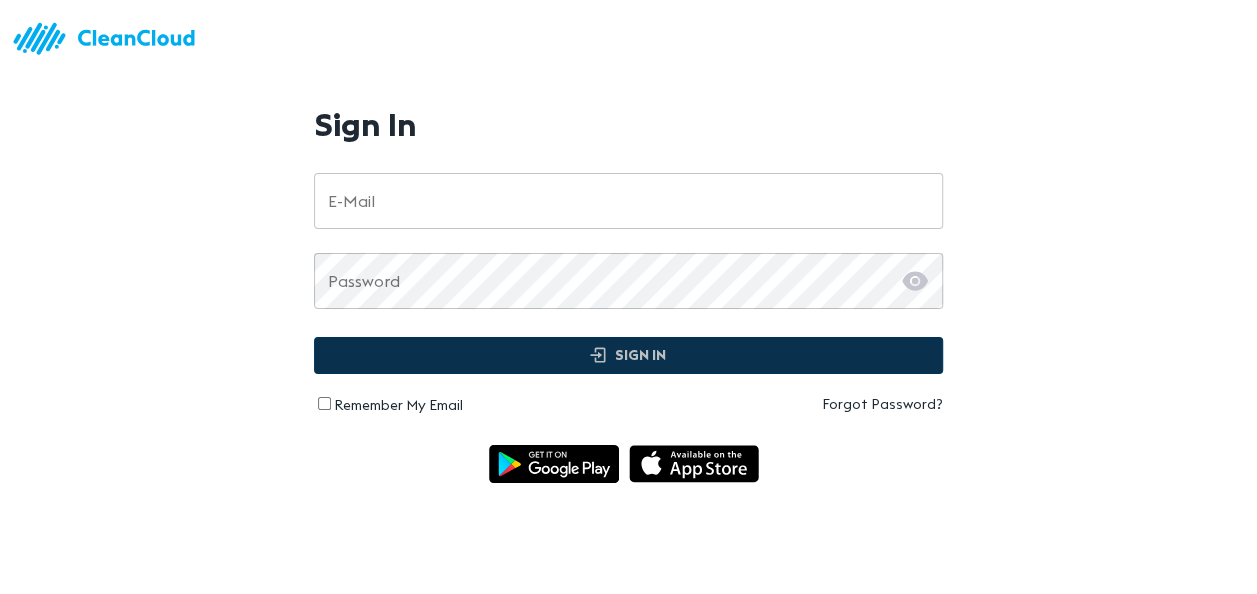 click on "Sign In" at bounding box center (628, 355) 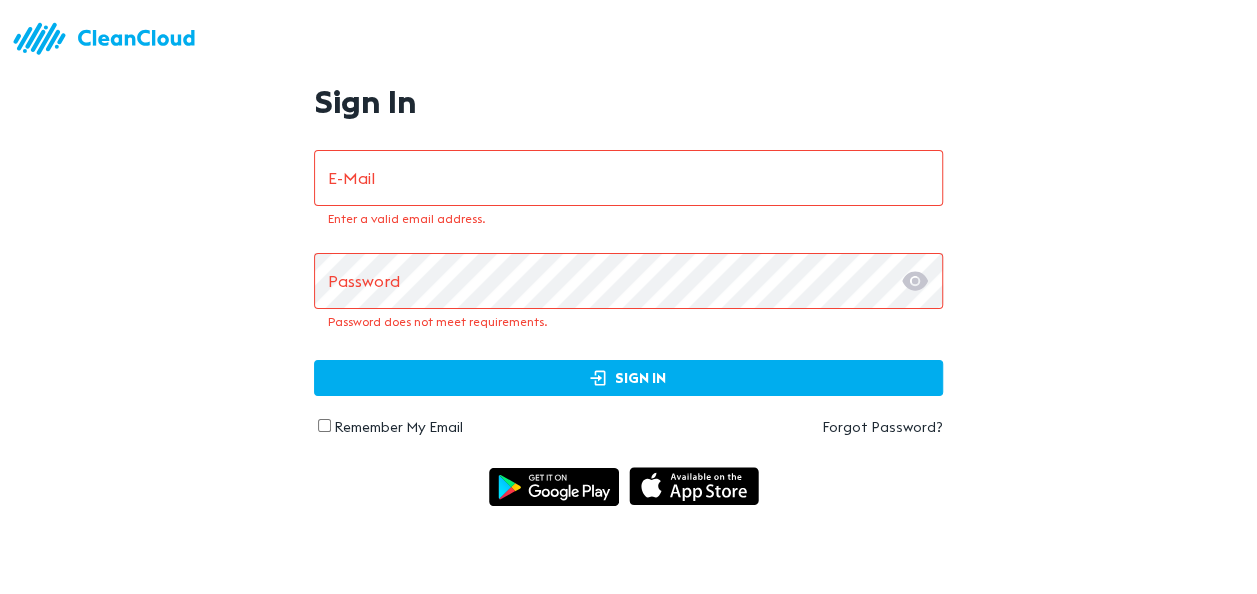 click at bounding box center (628, 178) 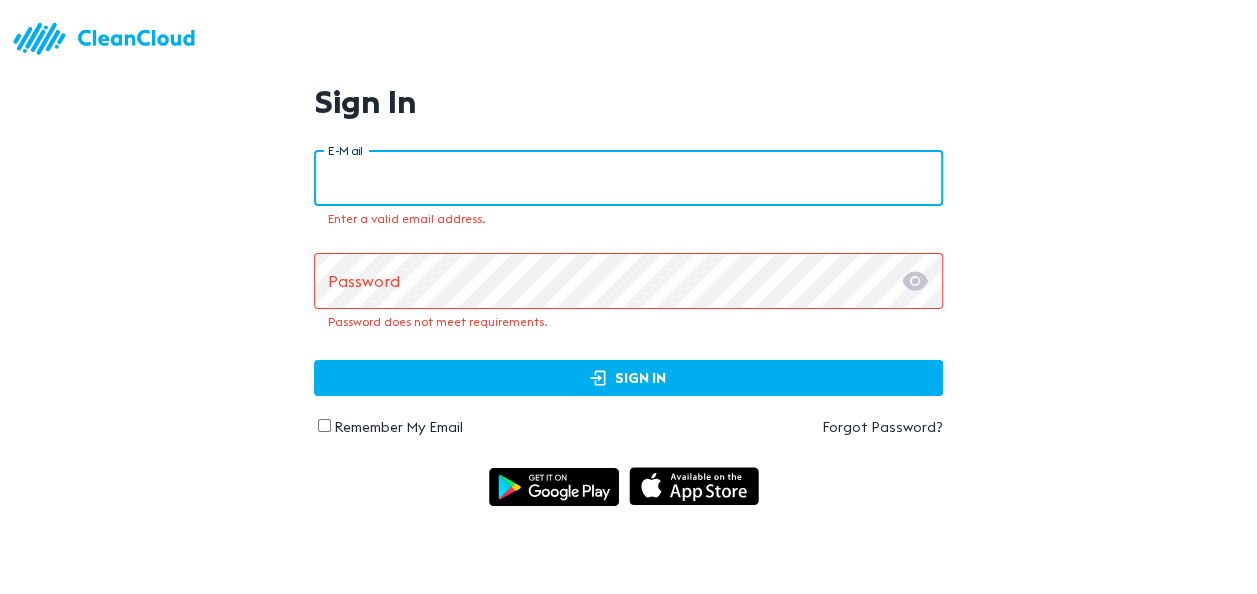 type on "**********" 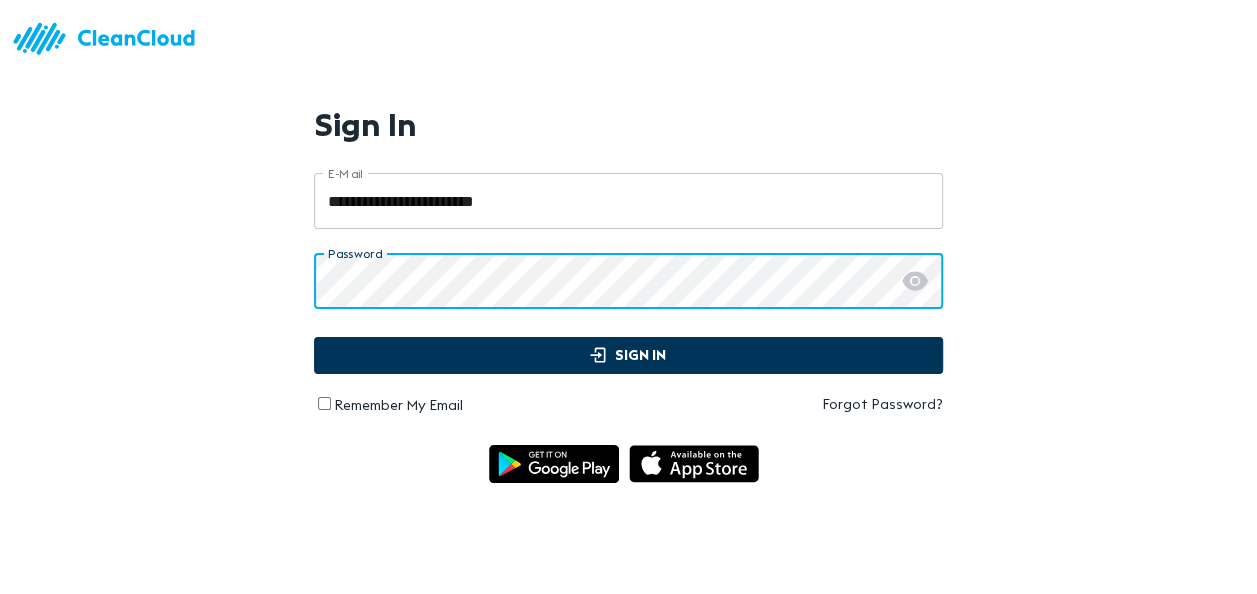 click on "Sign In" at bounding box center (628, 355) 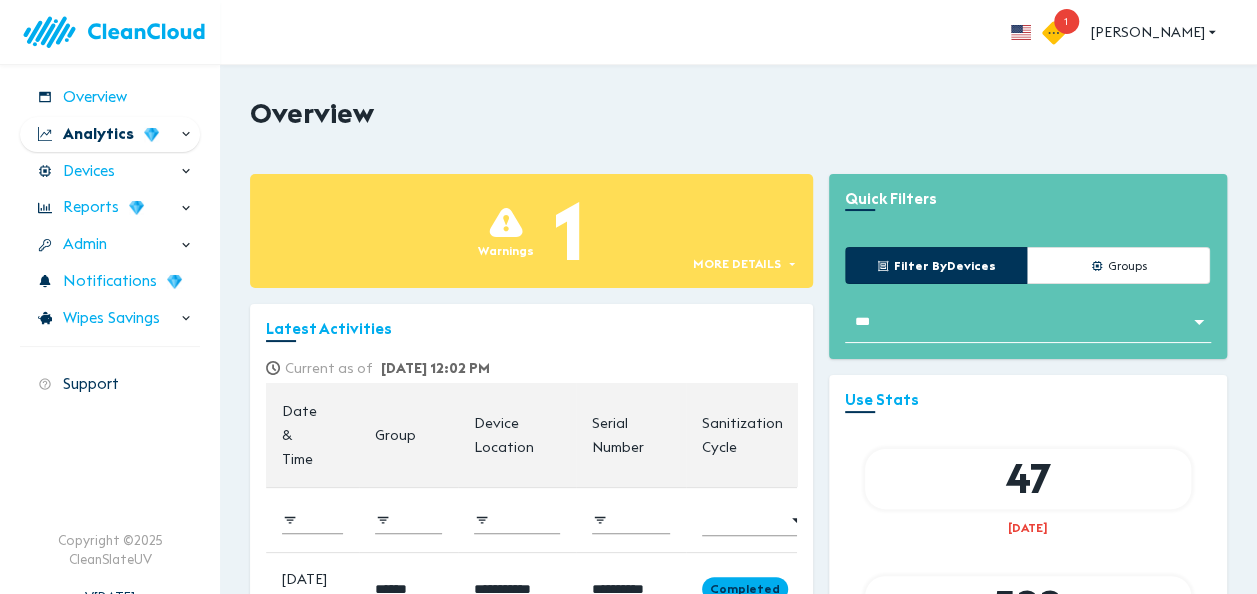 click on "Analytics" at bounding box center (110, 134) 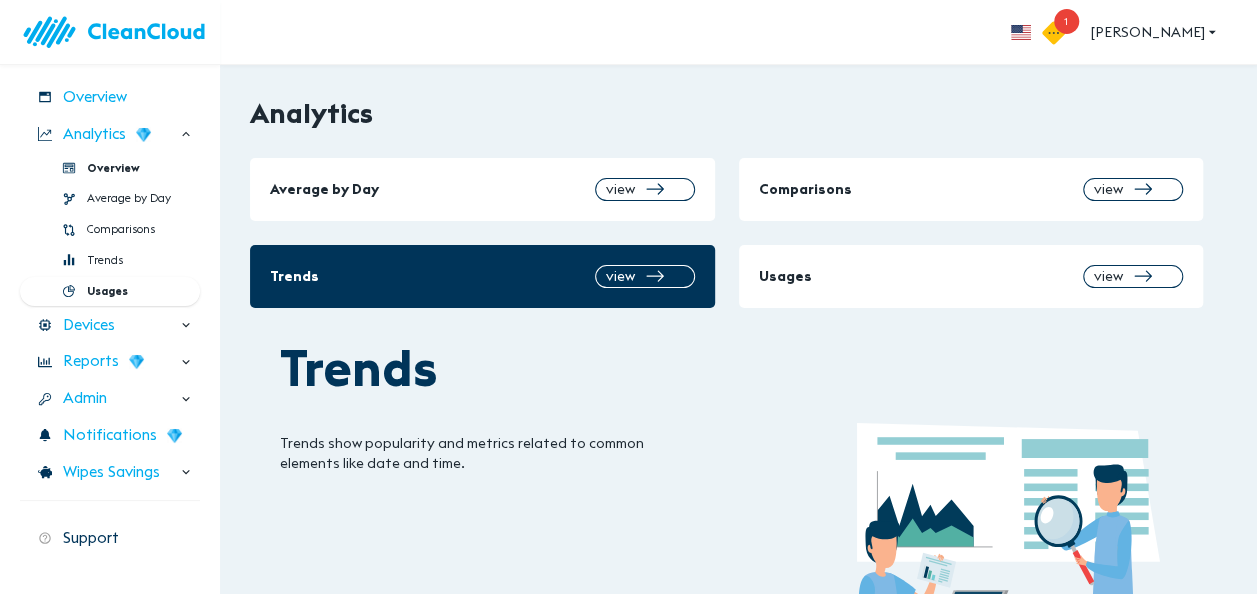 click on "Usages" at bounding box center (107, 291) 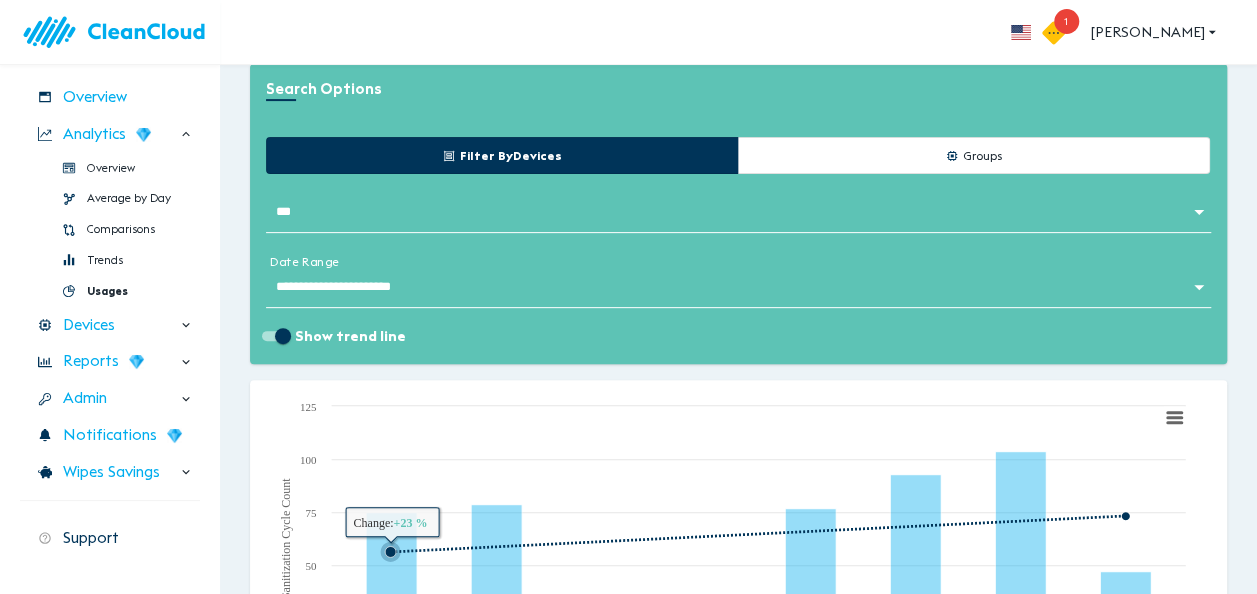 scroll, scrollTop: 300, scrollLeft: 0, axis: vertical 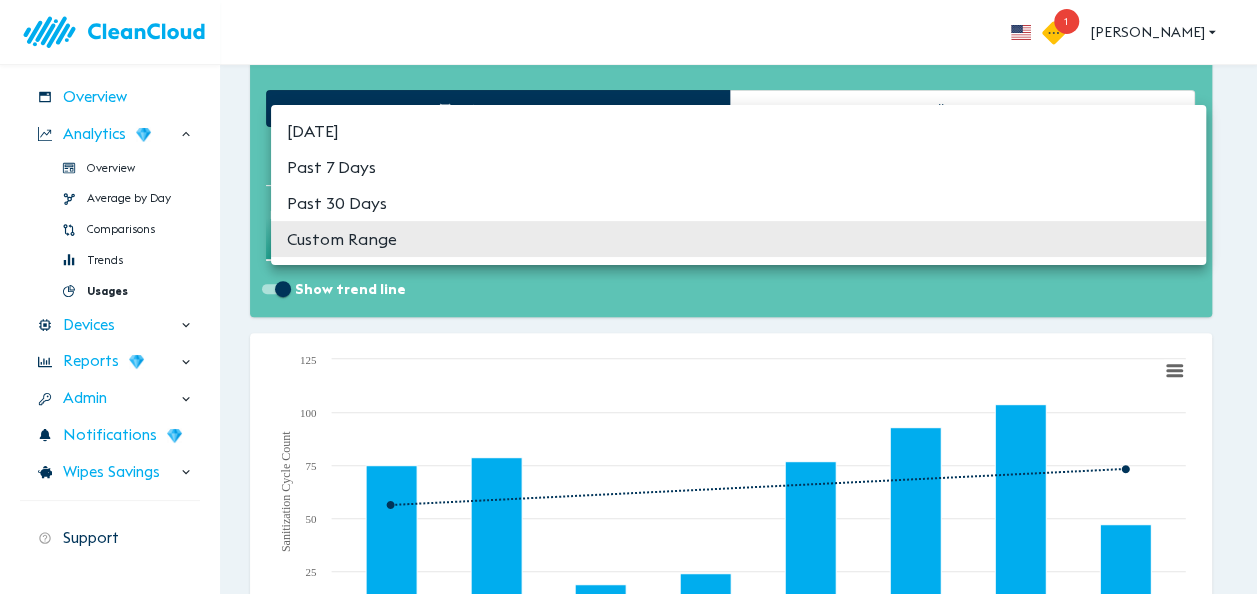 click on "**********" at bounding box center [628, 0] 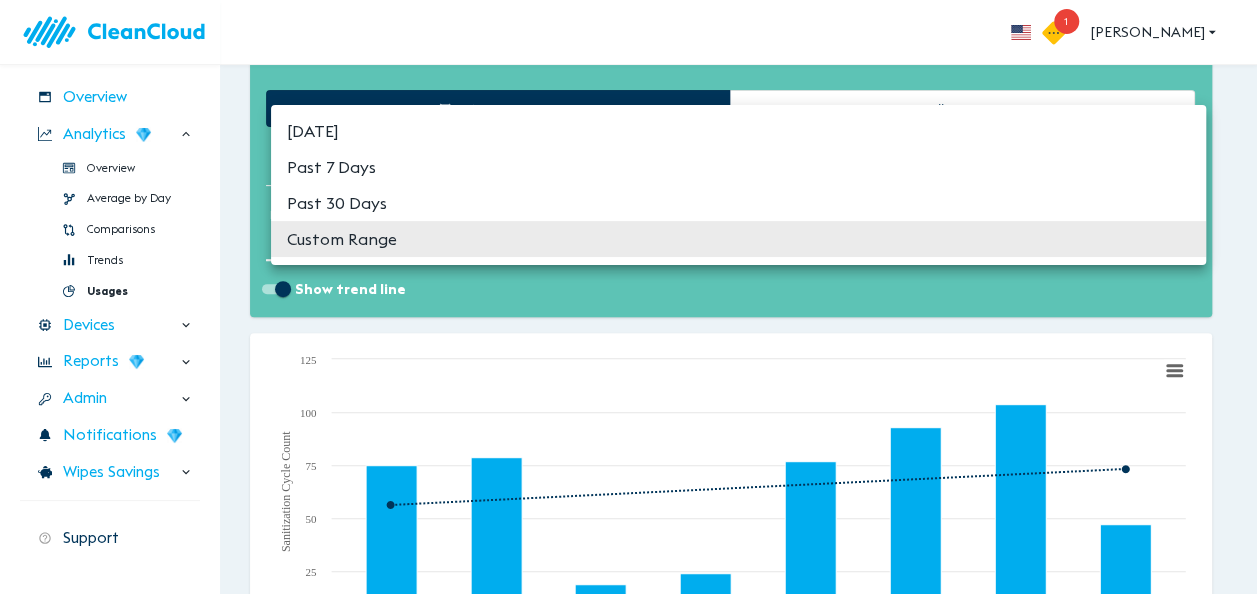 click on "Custom Range" at bounding box center [738, 239] 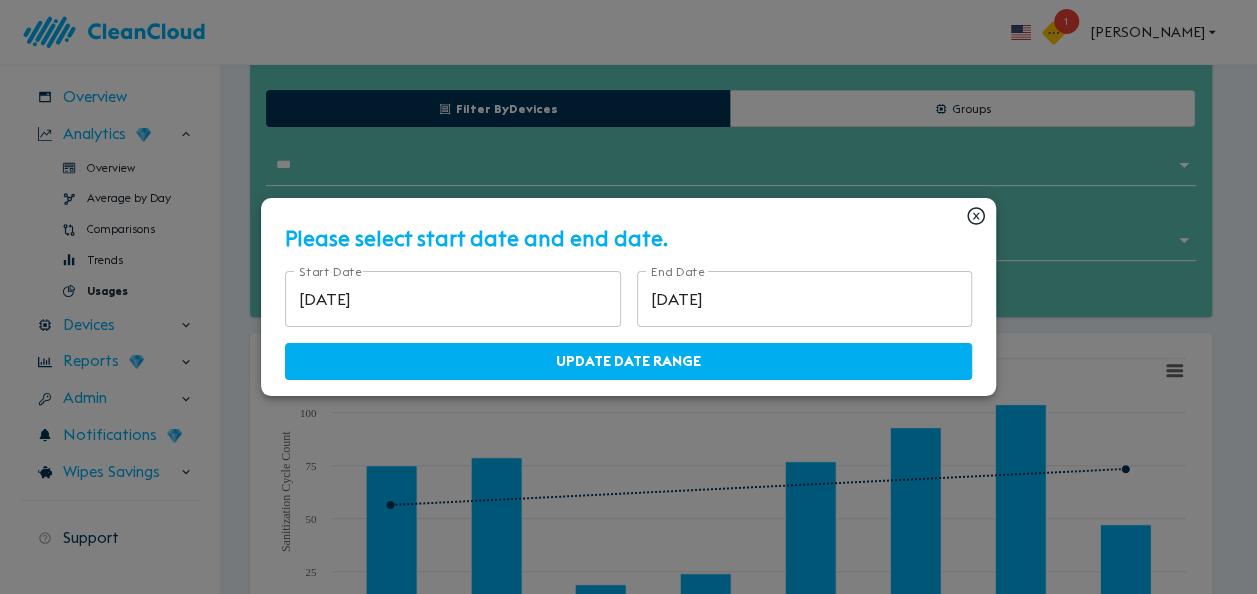 click on "[DATE]" at bounding box center [453, 299] 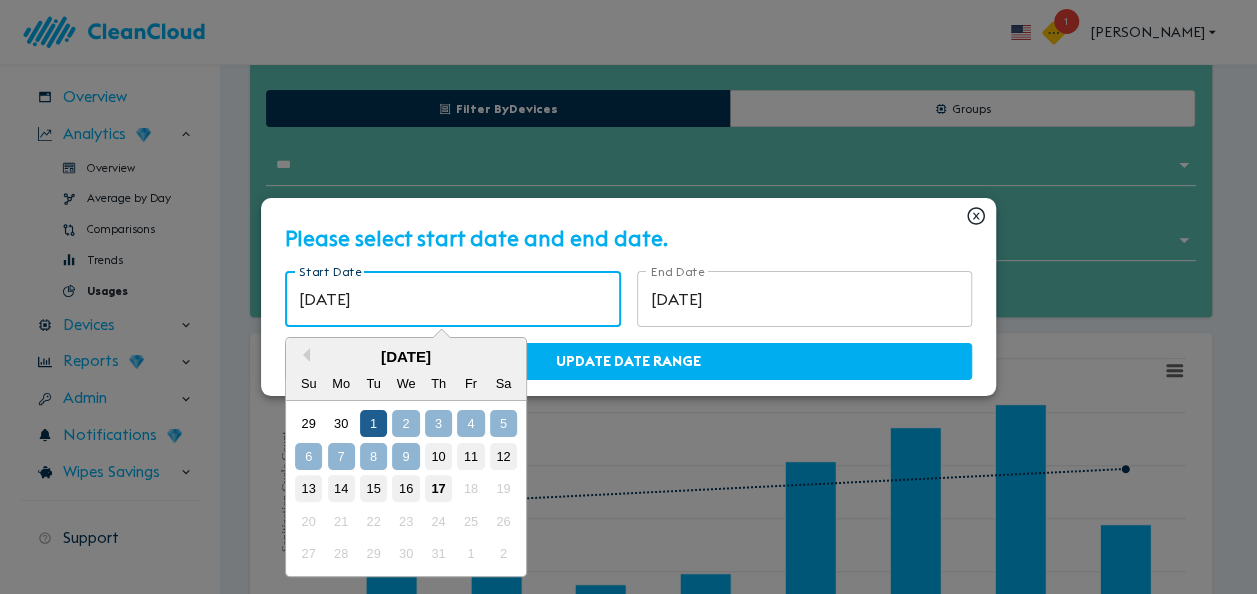 click on "1" at bounding box center [373, 423] 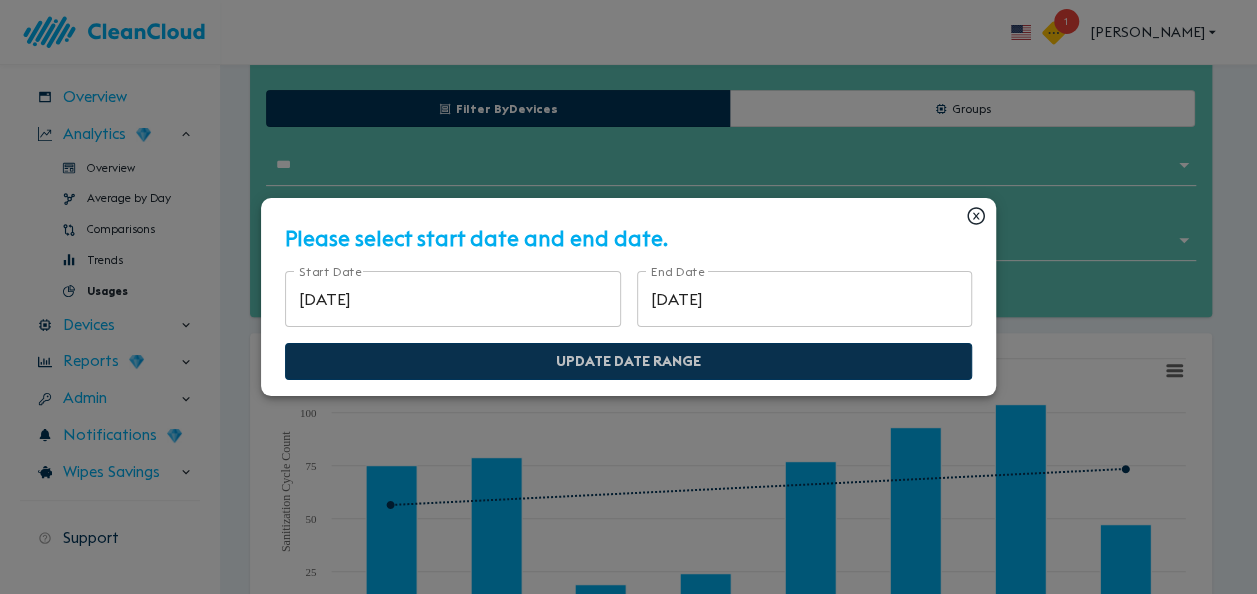 click on "Update Date Range" at bounding box center (628, 361) 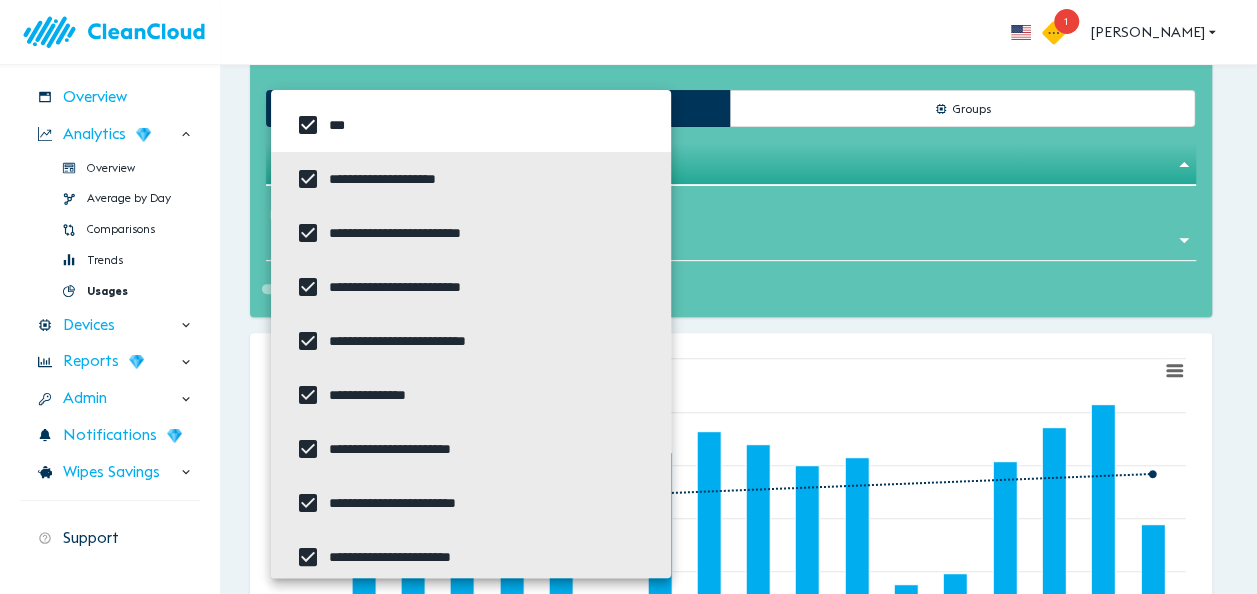 click on "**********" at bounding box center [628, 0] 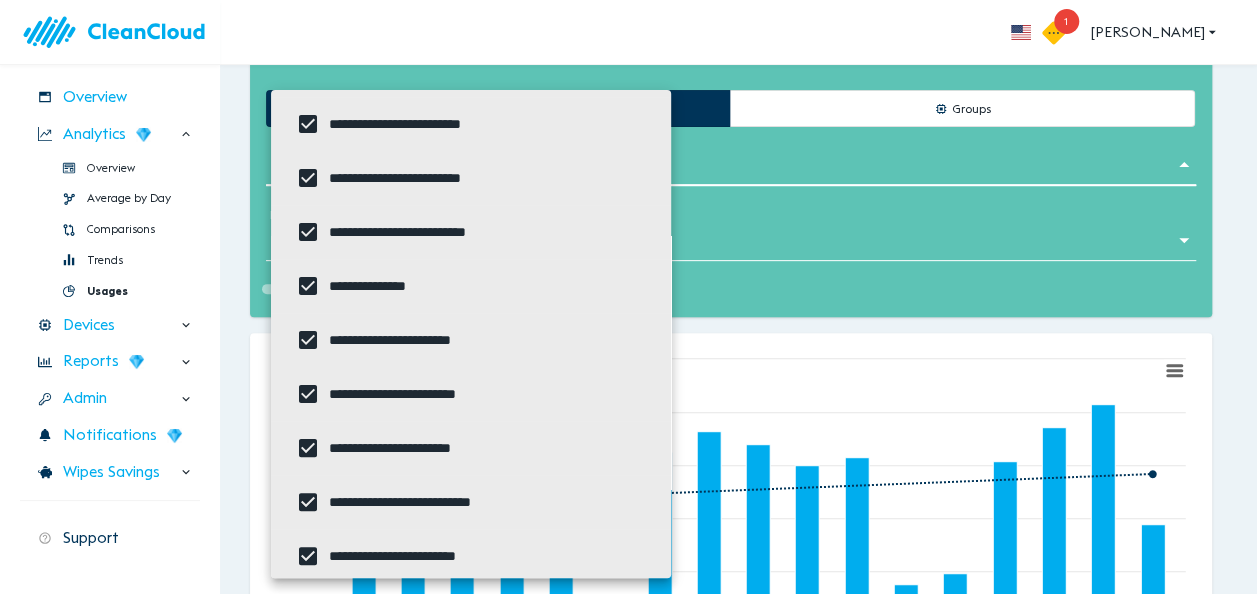 scroll, scrollTop: 0, scrollLeft: 0, axis: both 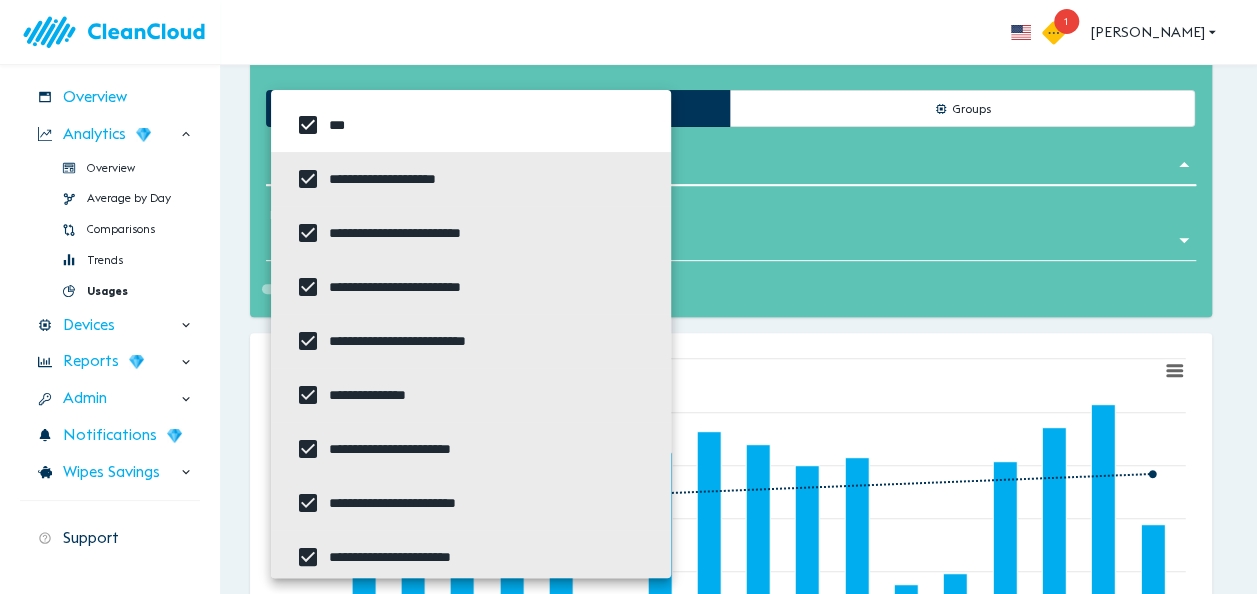 click at bounding box center [308, 125] 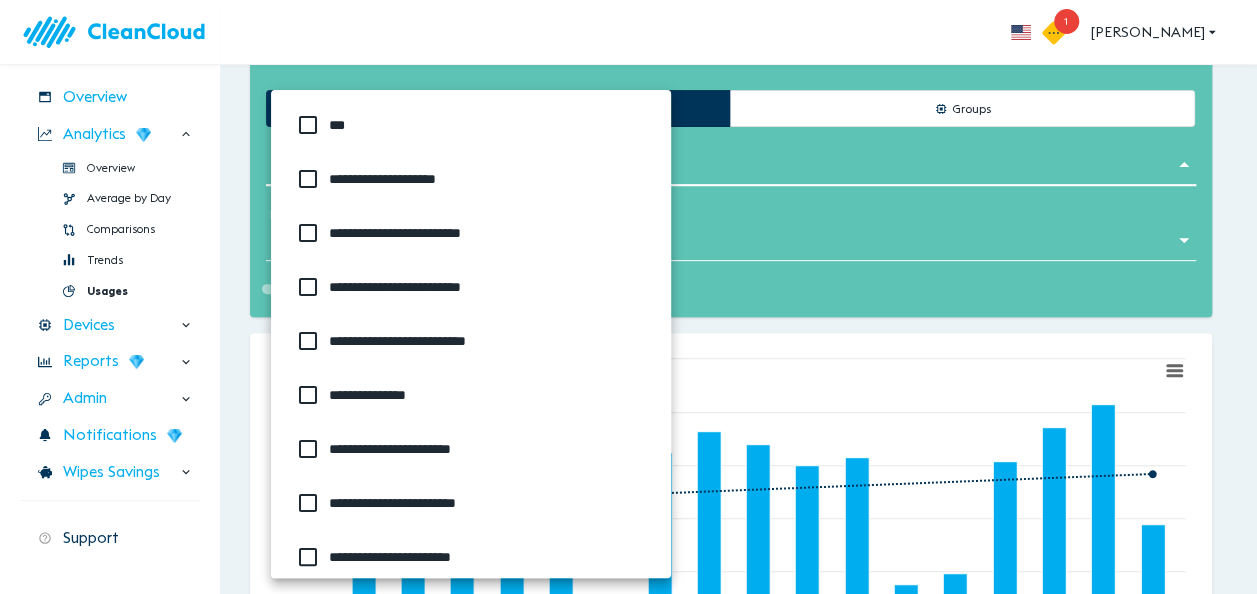 click at bounding box center [308, 179] 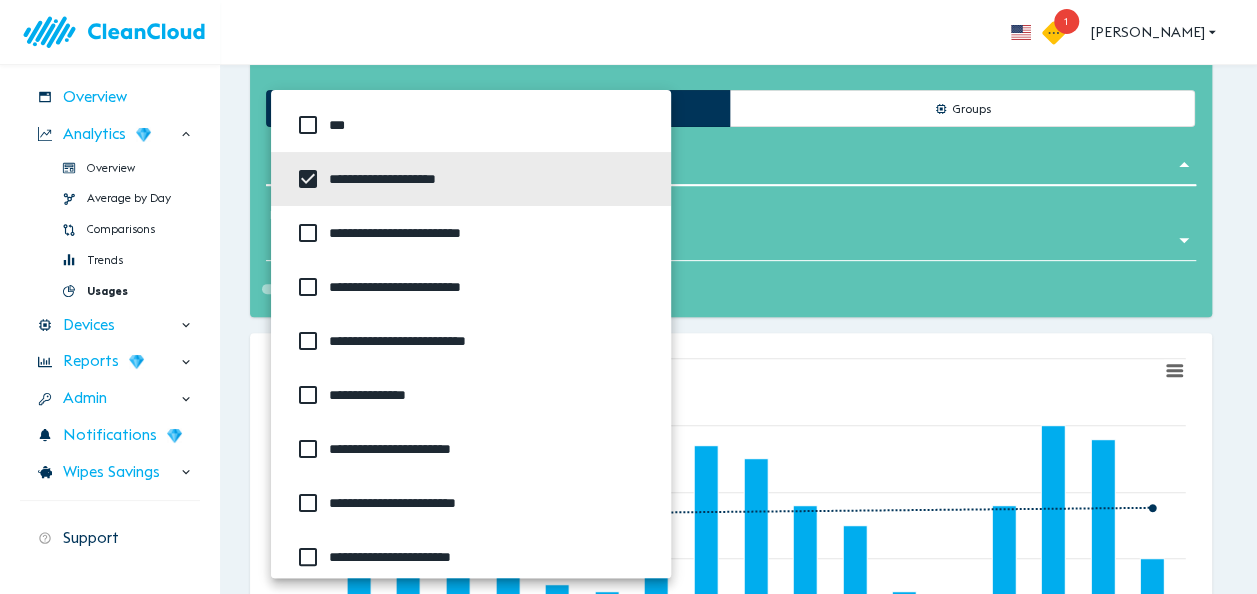 click at bounding box center (628, 297) 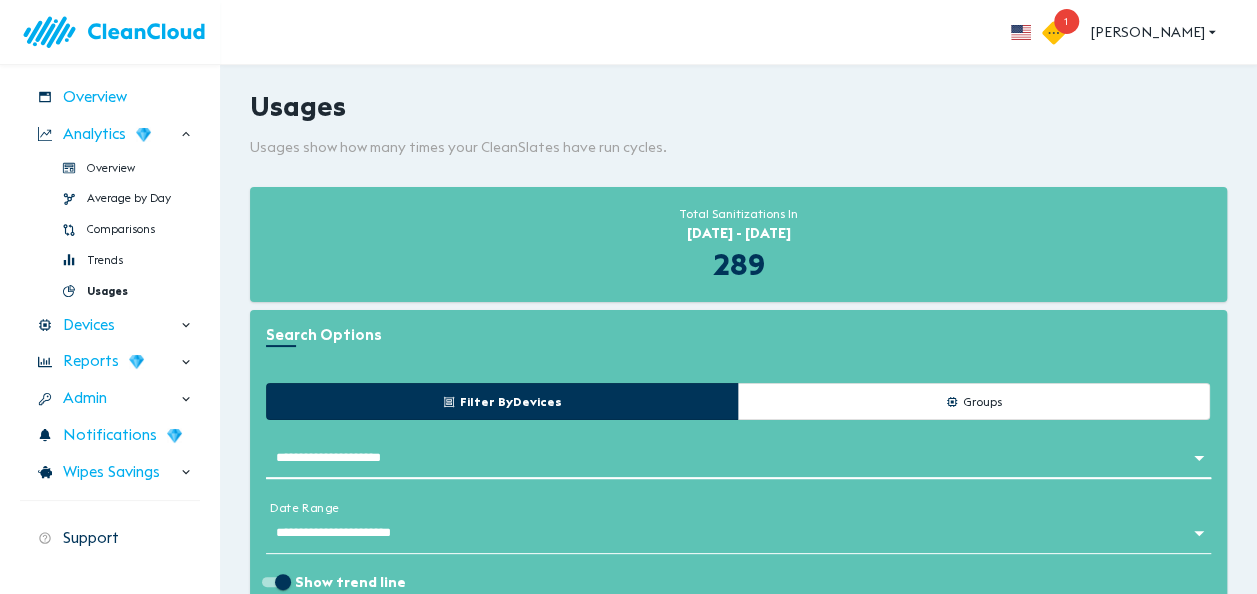 scroll, scrollTop: 0, scrollLeft: 0, axis: both 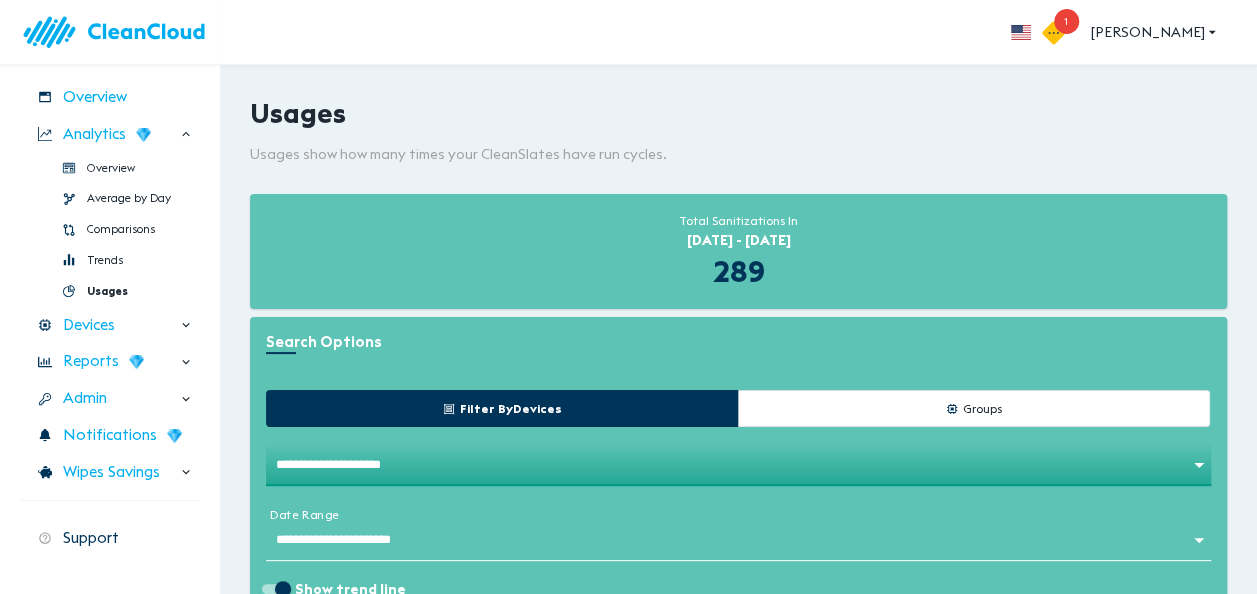click on "**********" at bounding box center [628, 300] 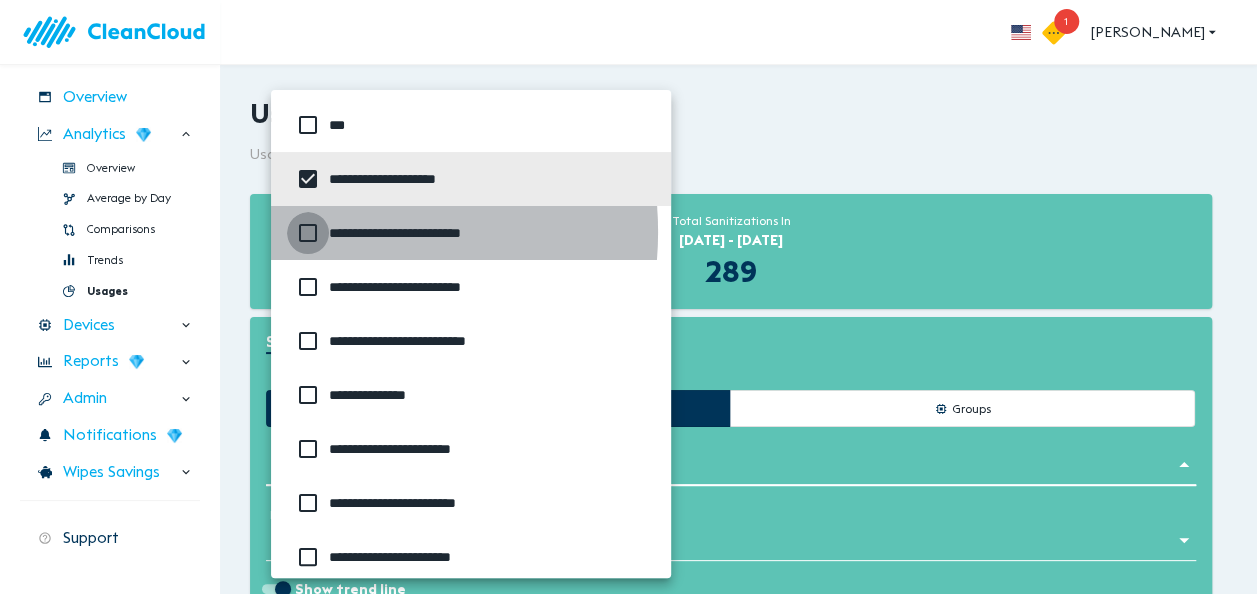 click at bounding box center (308, 233) 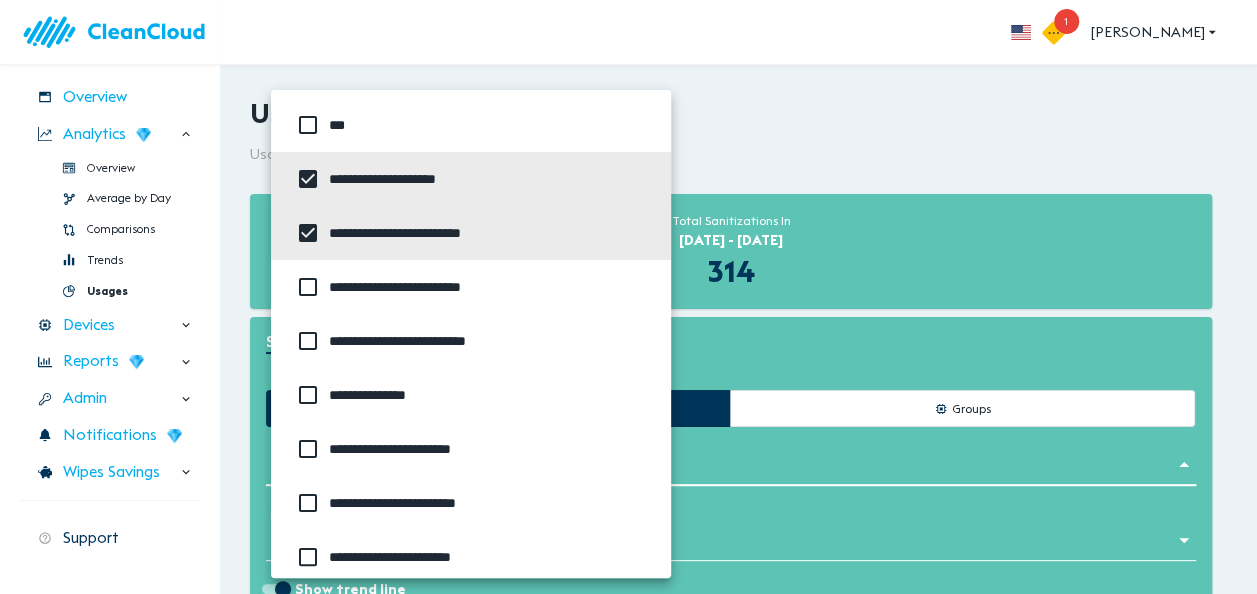 click at bounding box center (628, 297) 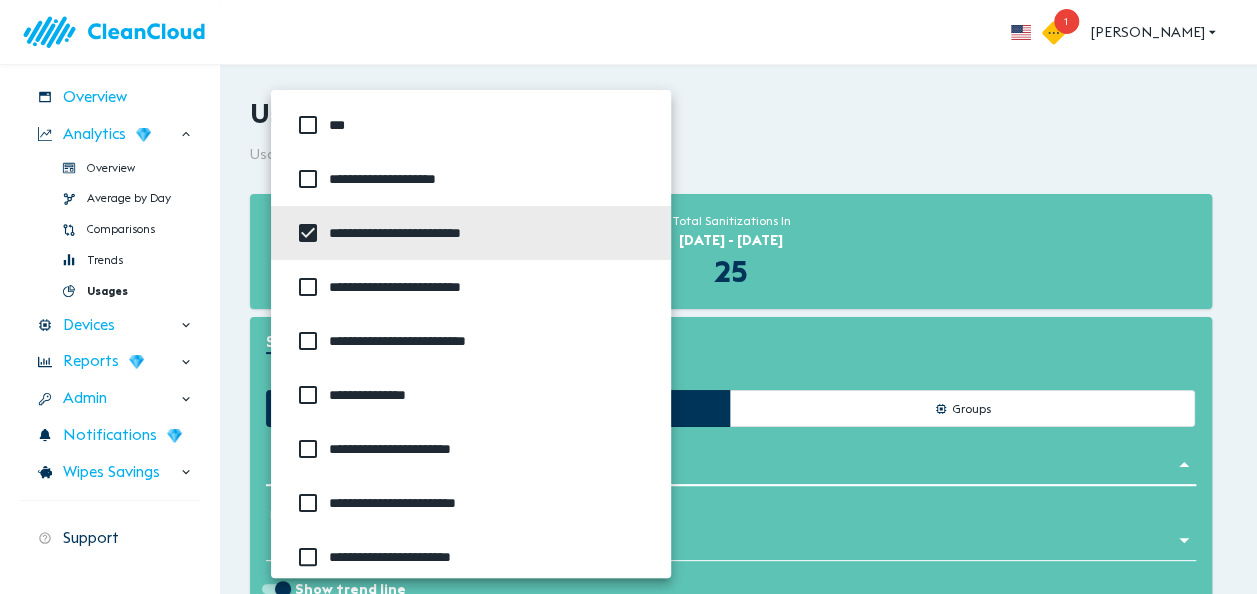 click at bounding box center (308, 287) 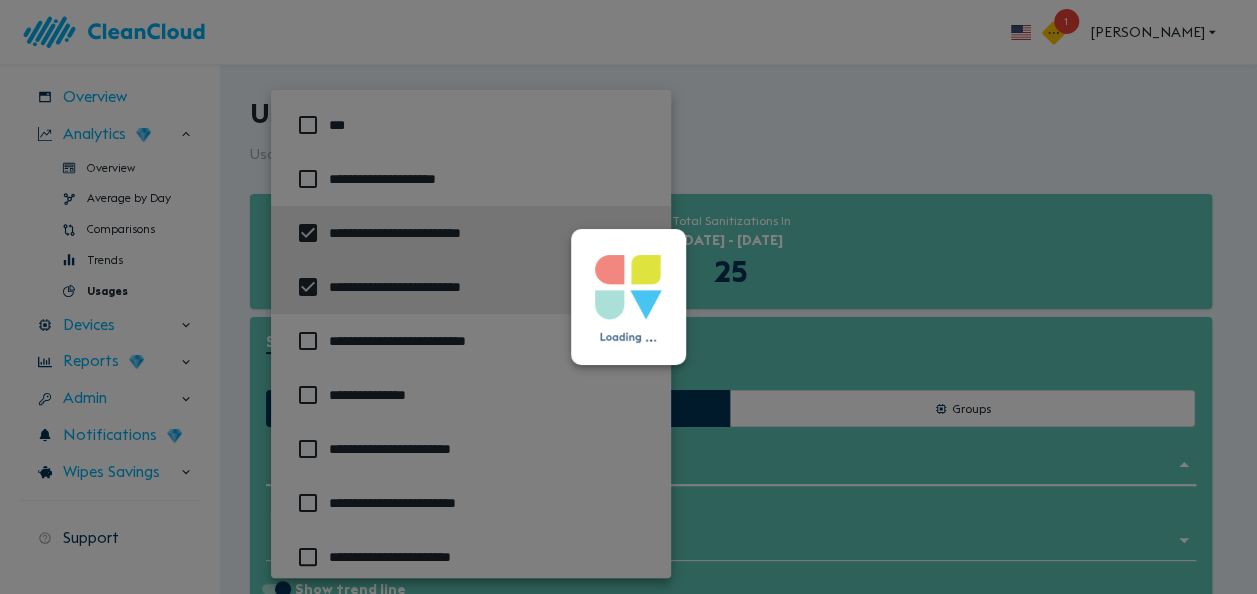 click at bounding box center [628, 297] 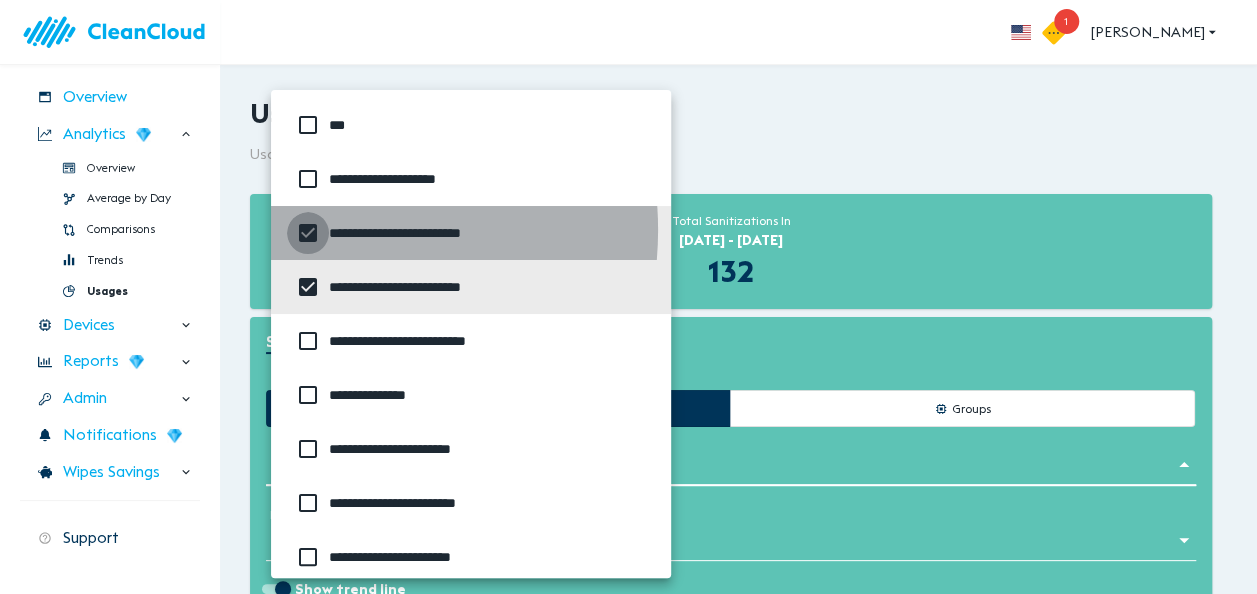 click at bounding box center [308, 233] 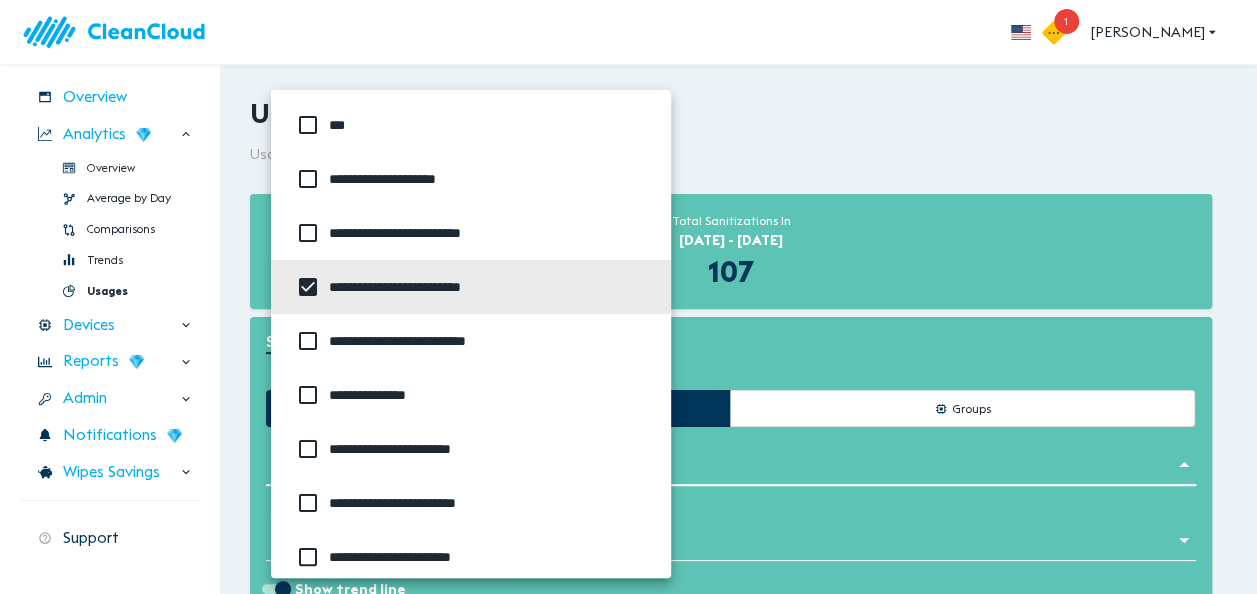 click at bounding box center [308, 341] 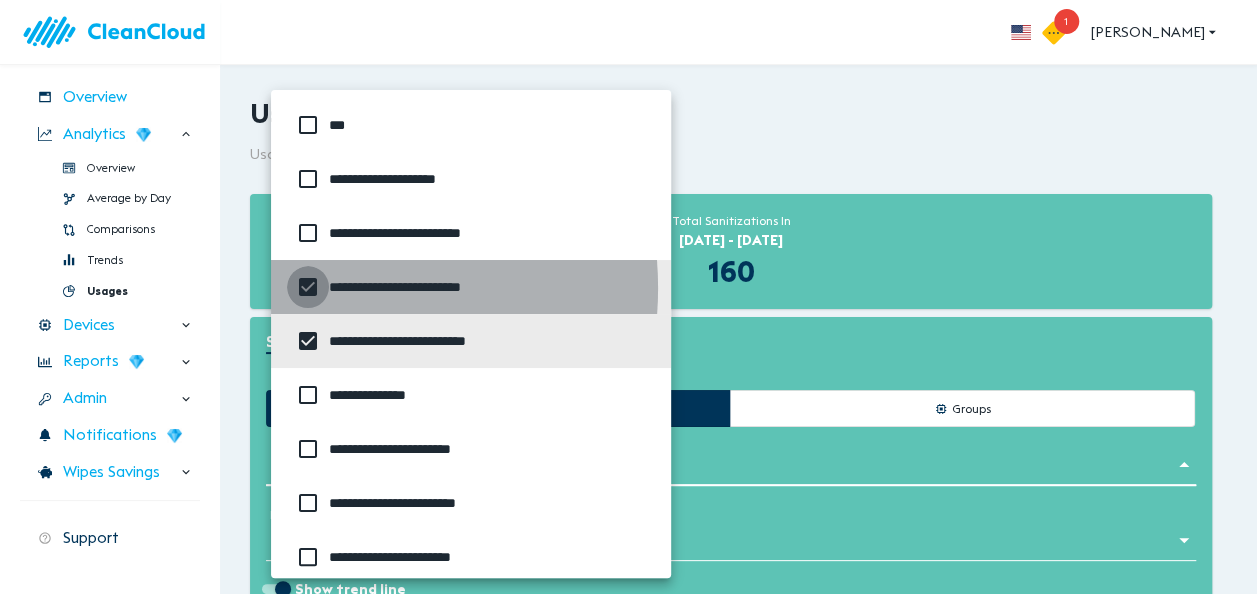 click at bounding box center [308, 287] 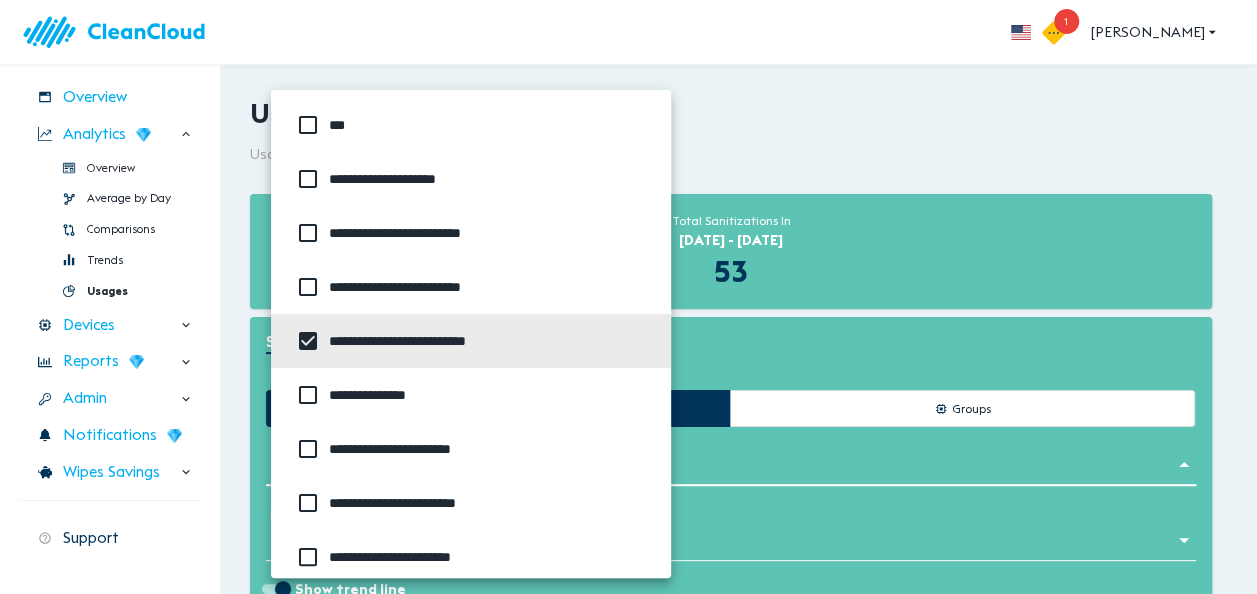 click at bounding box center [308, 233] 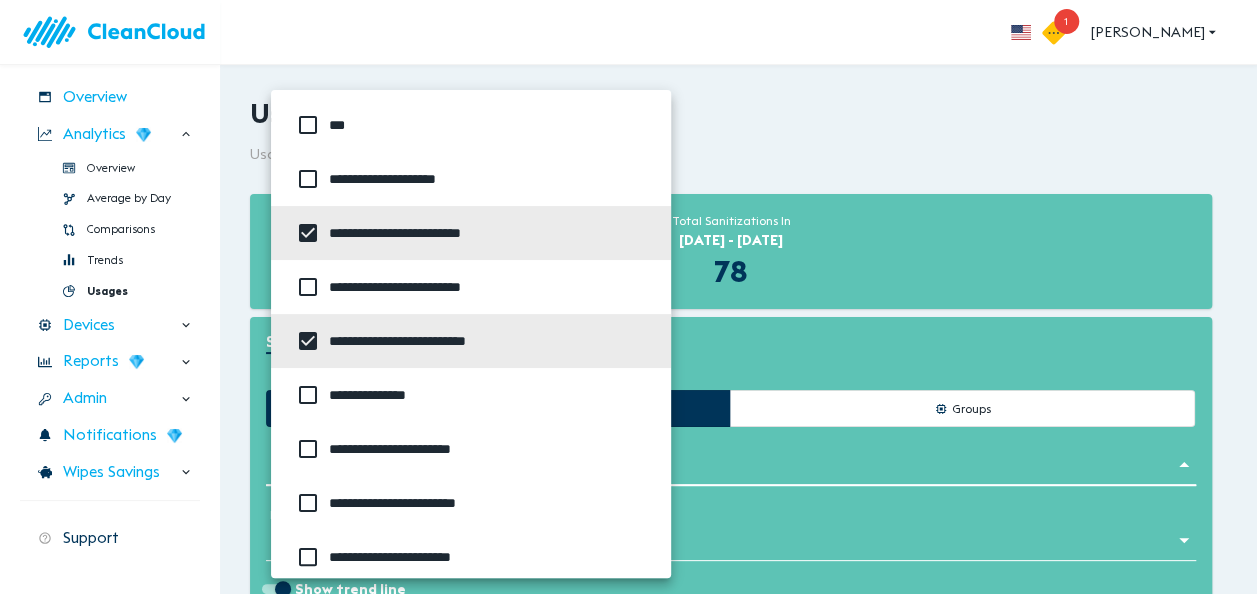 click at bounding box center [308, 341] 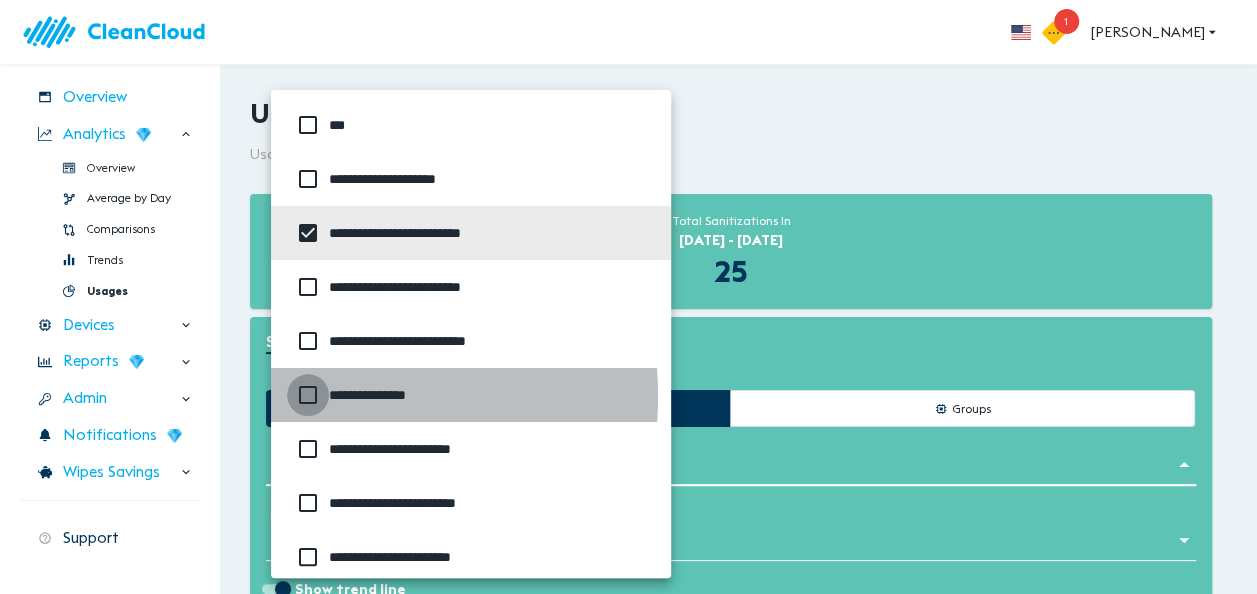 click at bounding box center (308, 395) 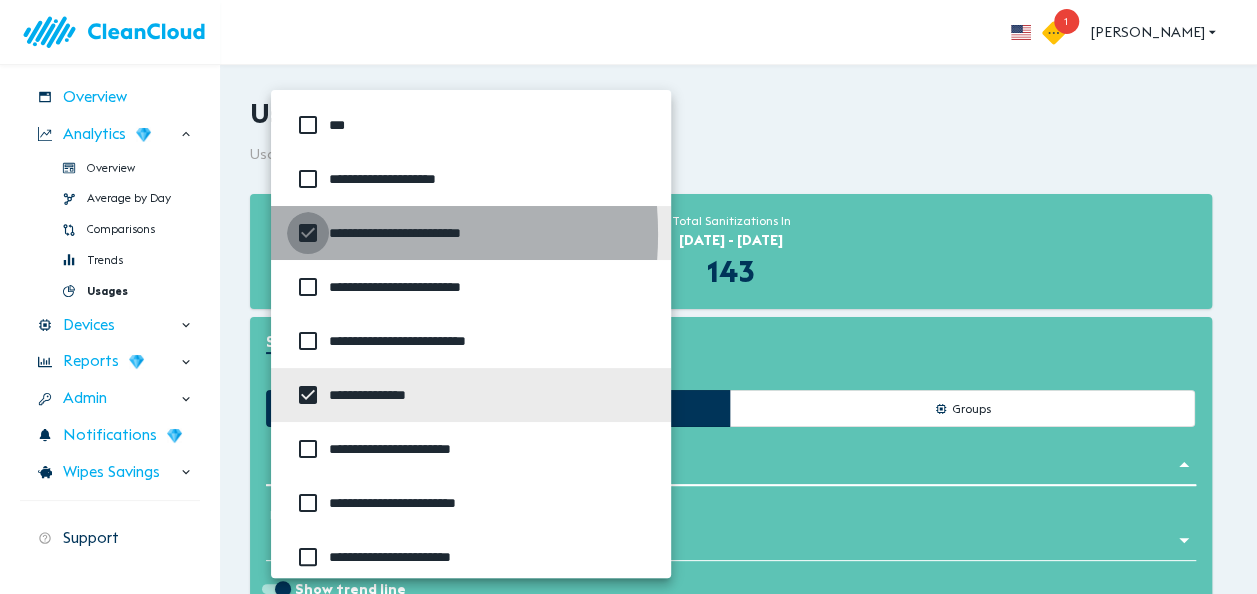click at bounding box center (308, 233) 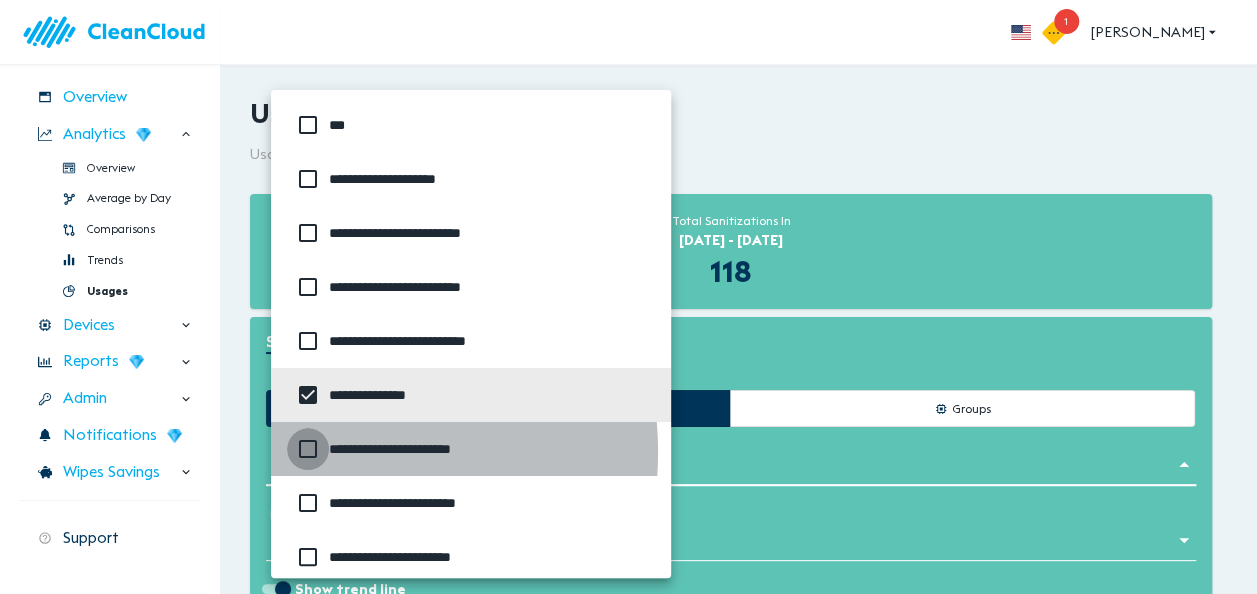 click at bounding box center [308, 449] 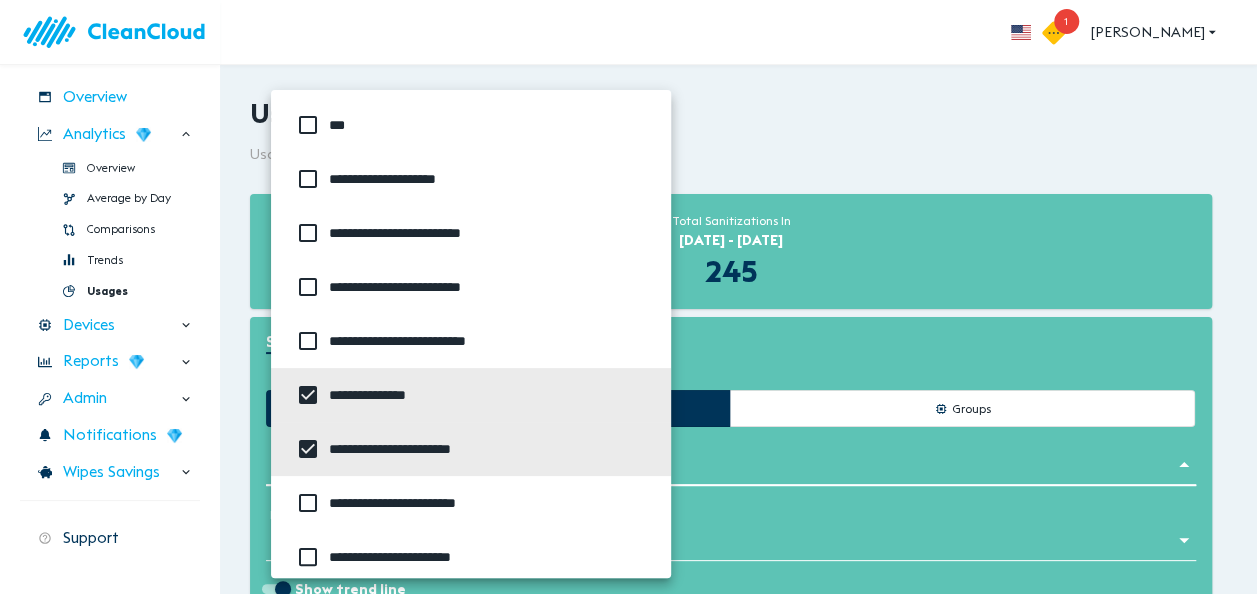 click at bounding box center [308, 395] 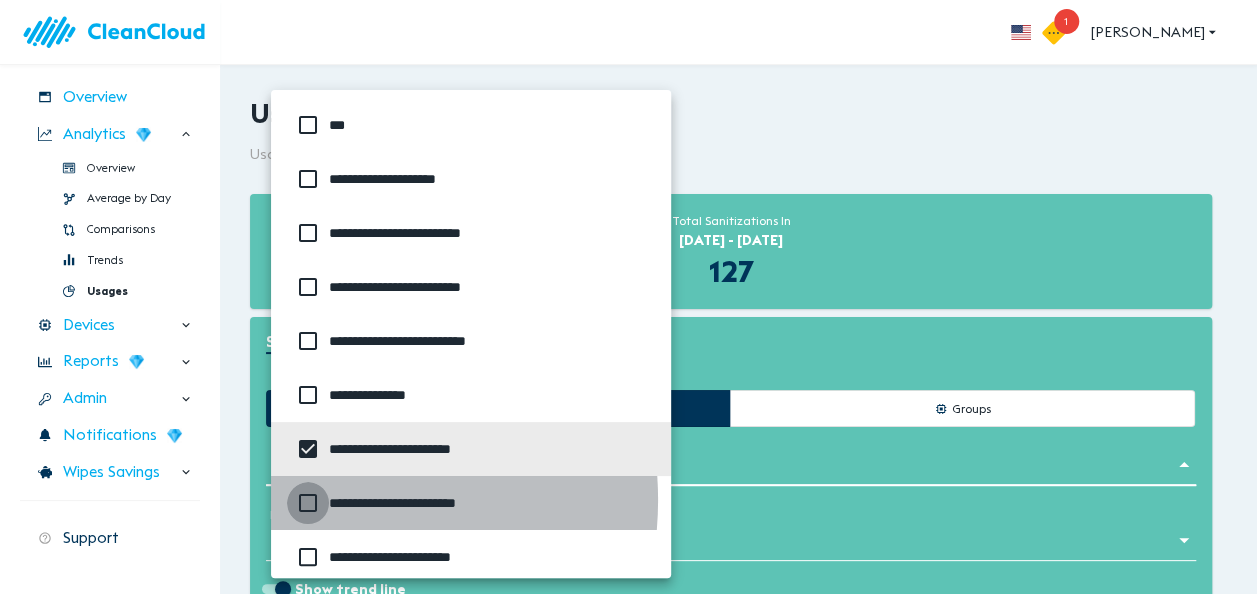 click at bounding box center (308, 503) 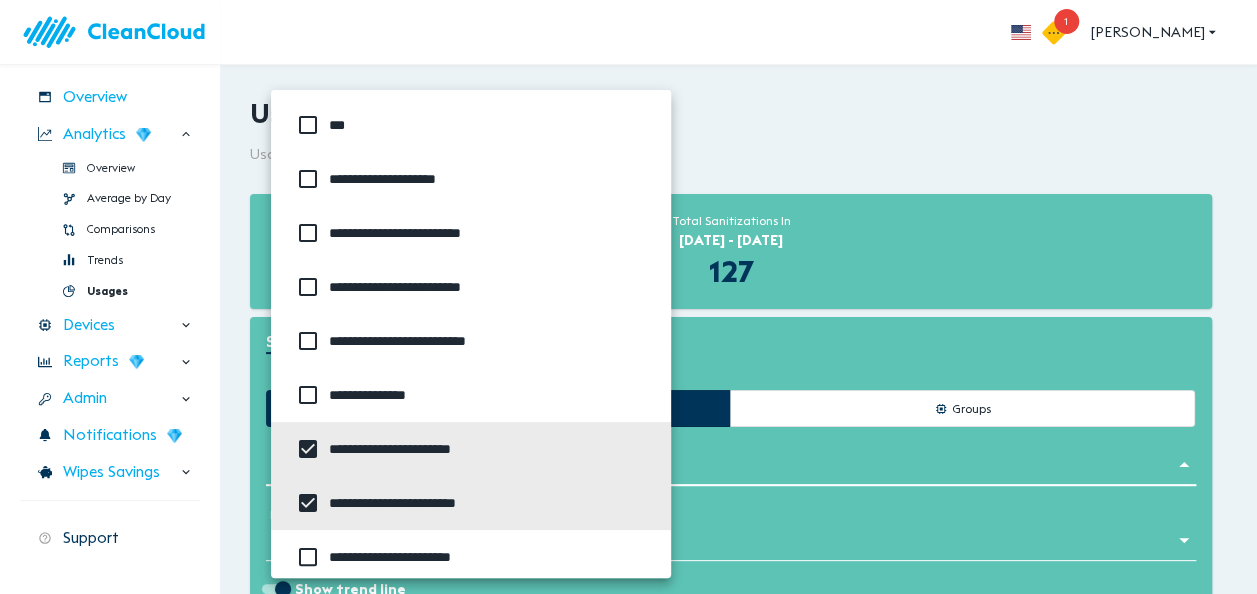 click at bounding box center (308, 449) 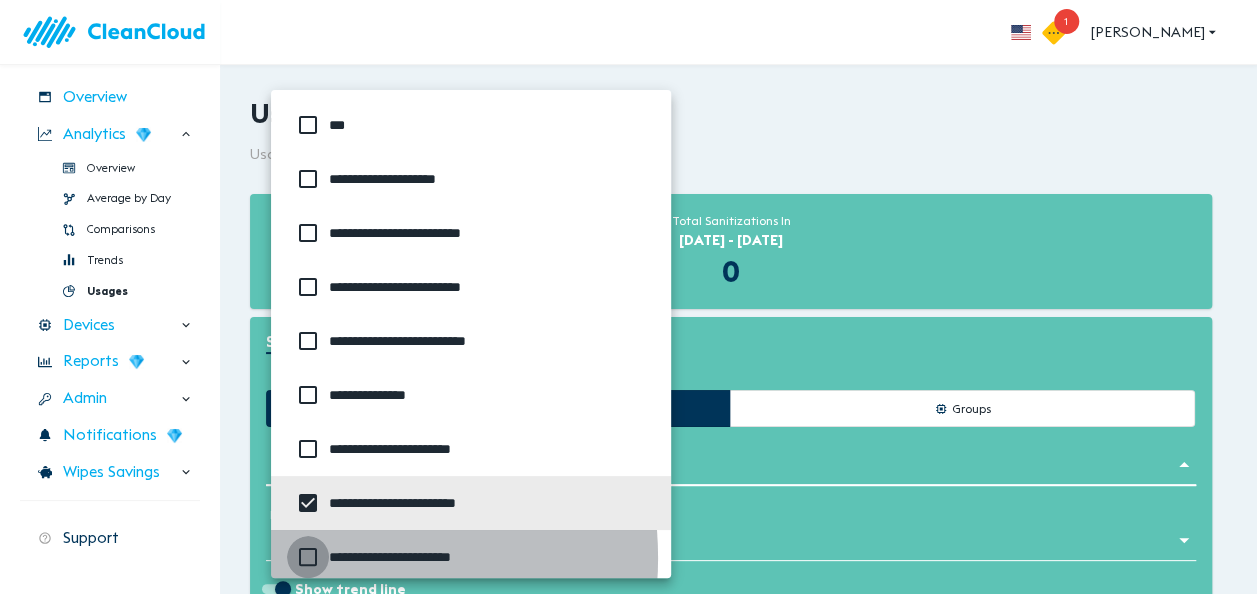 click at bounding box center [308, 557] 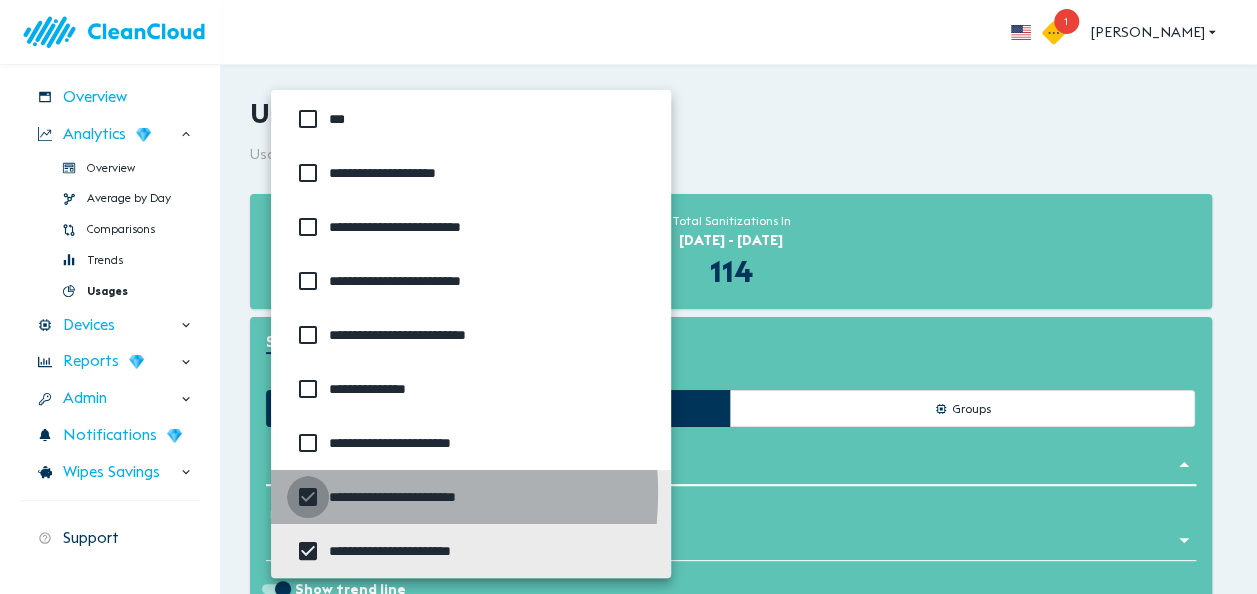 click at bounding box center [308, 497] 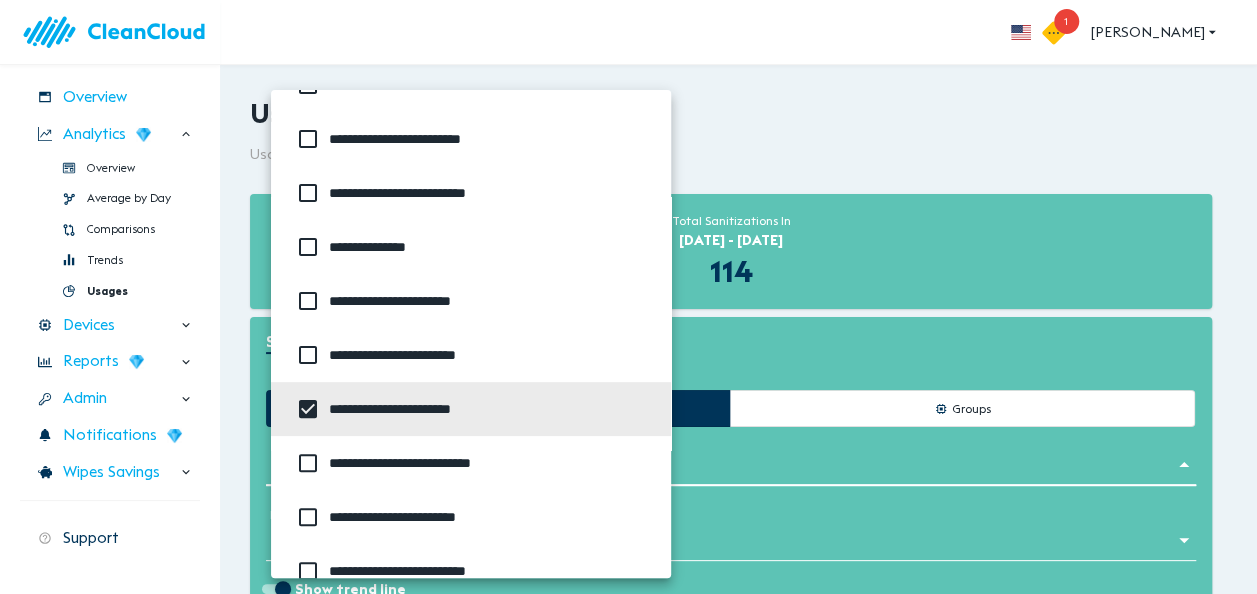 scroll, scrollTop: 176, scrollLeft: 0, axis: vertical 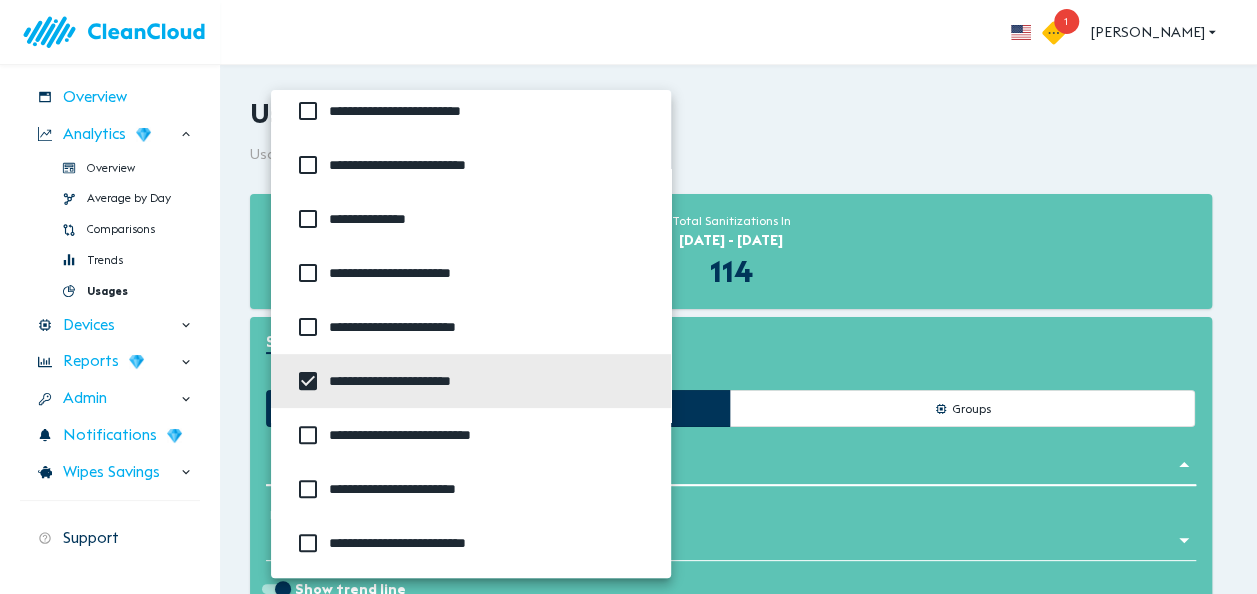 click at bounding box center [308, 435] 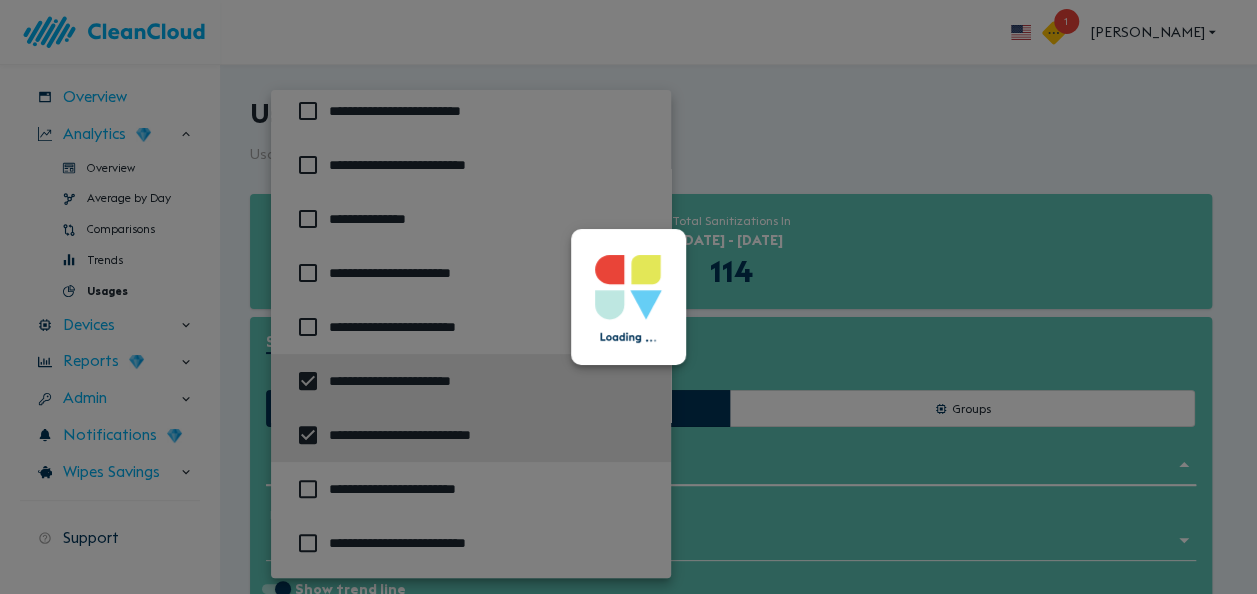 type on "**********" 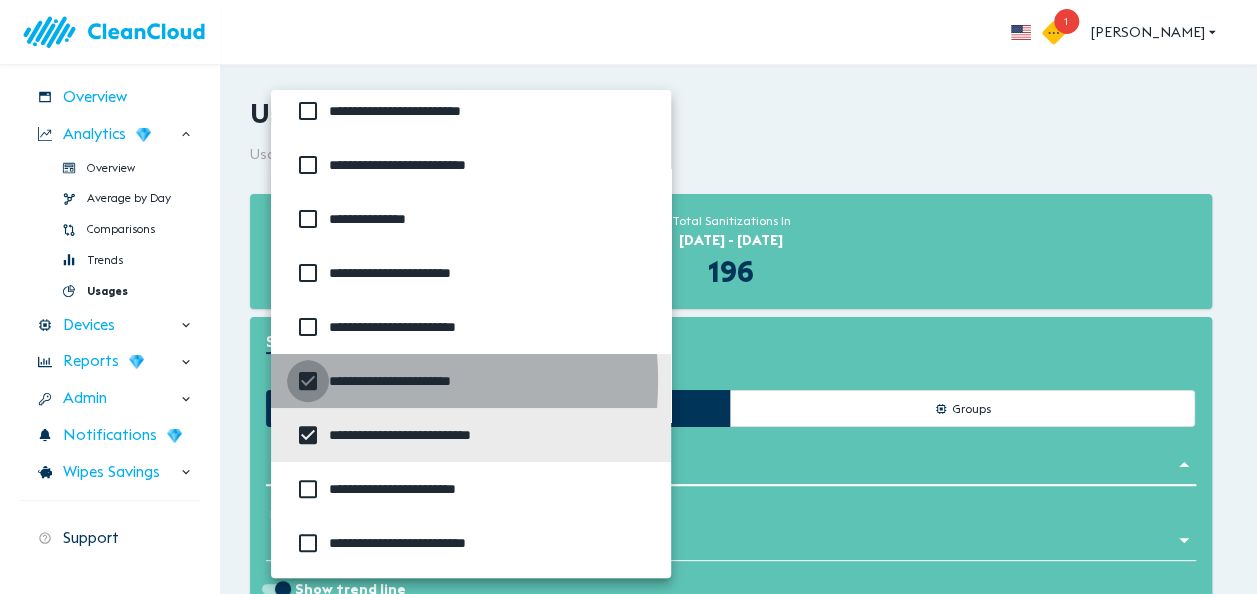 click at bounding box center [308, 381] 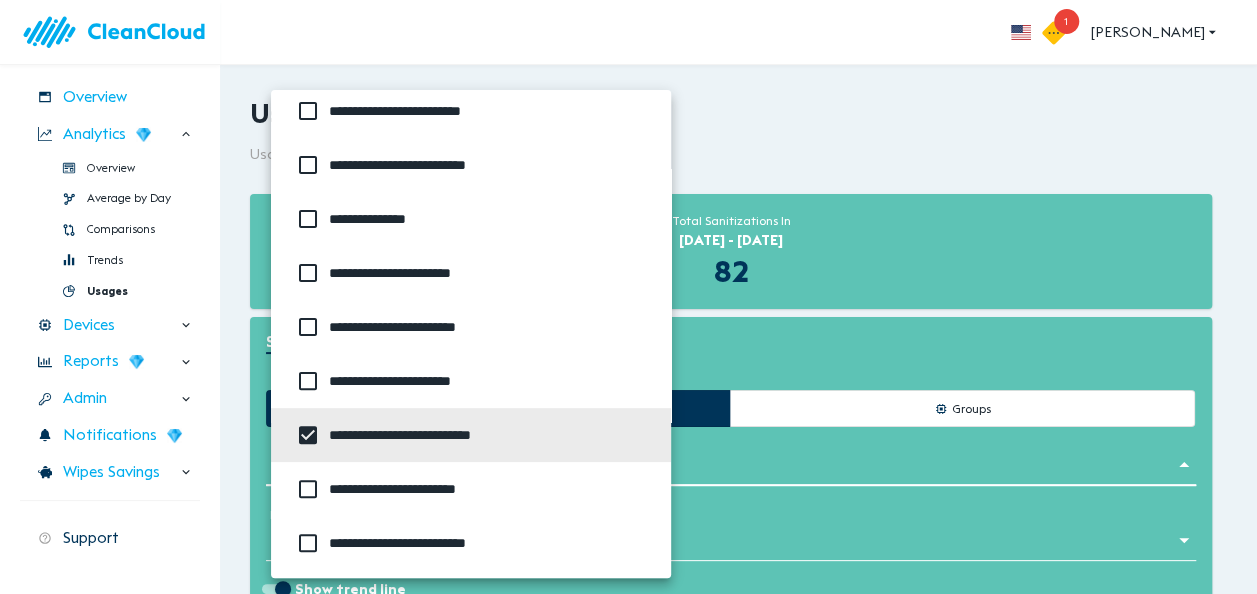 click at bounding box center (308, 489) 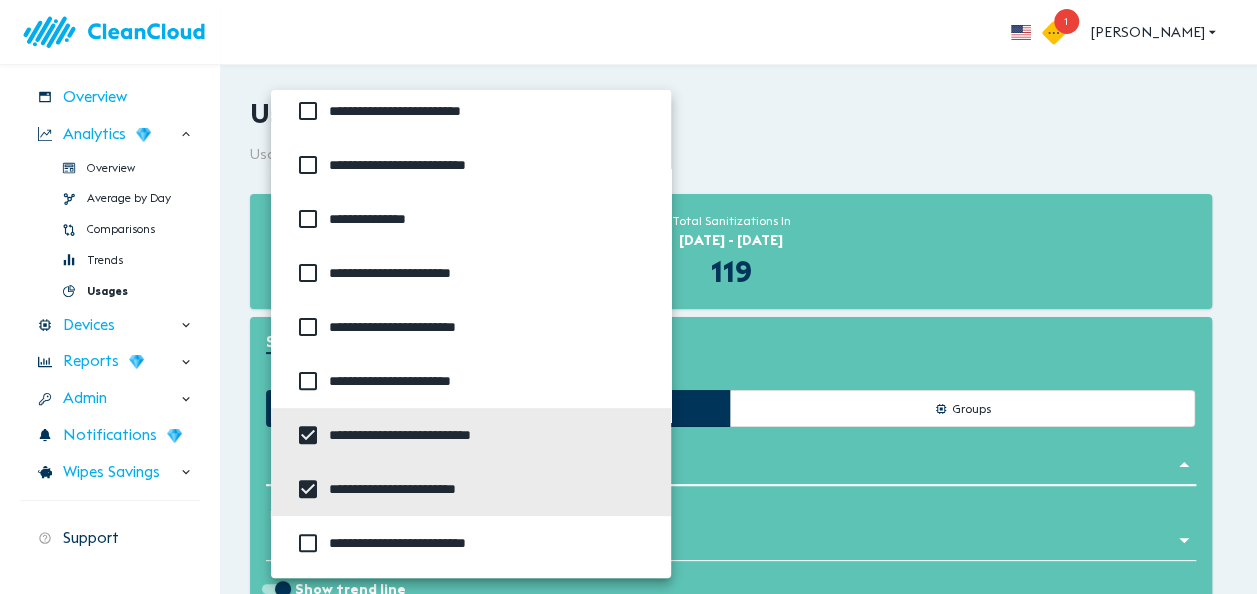 click at bounding box center (628, 297) 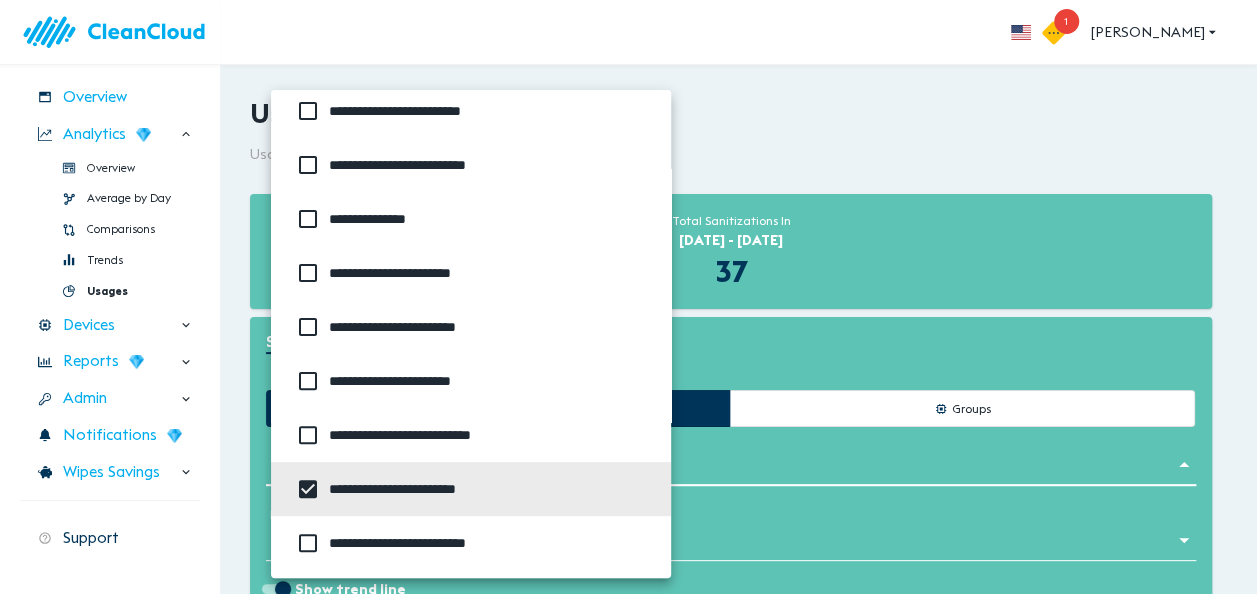 click at bounding box center (308, 543) 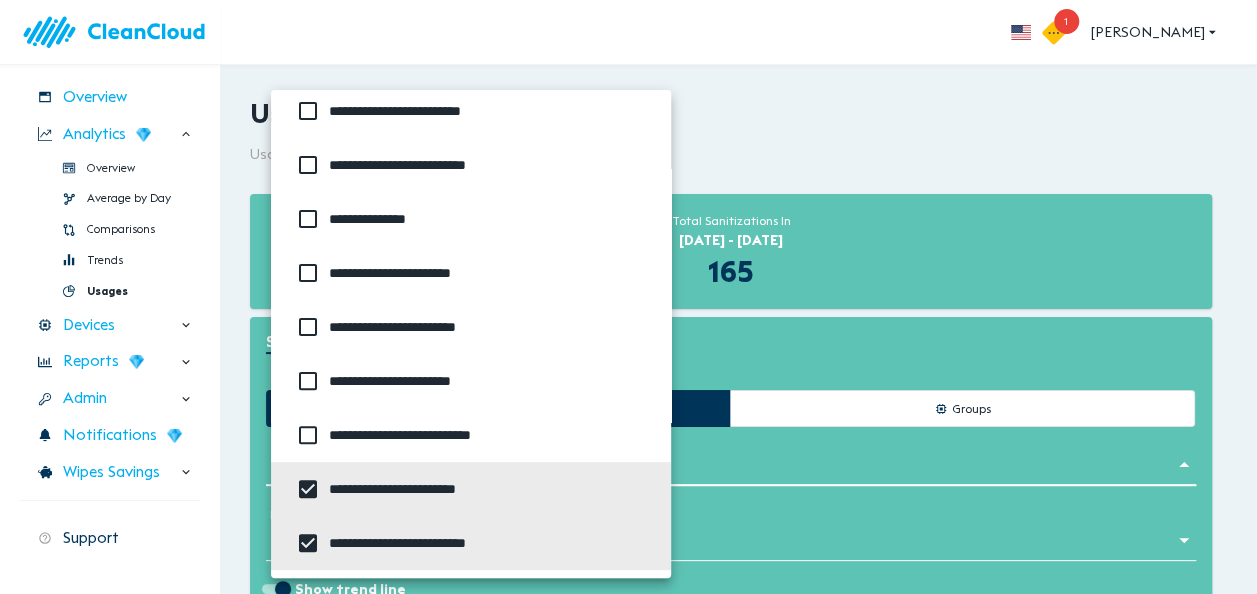click at bounding box center [308, 489] 